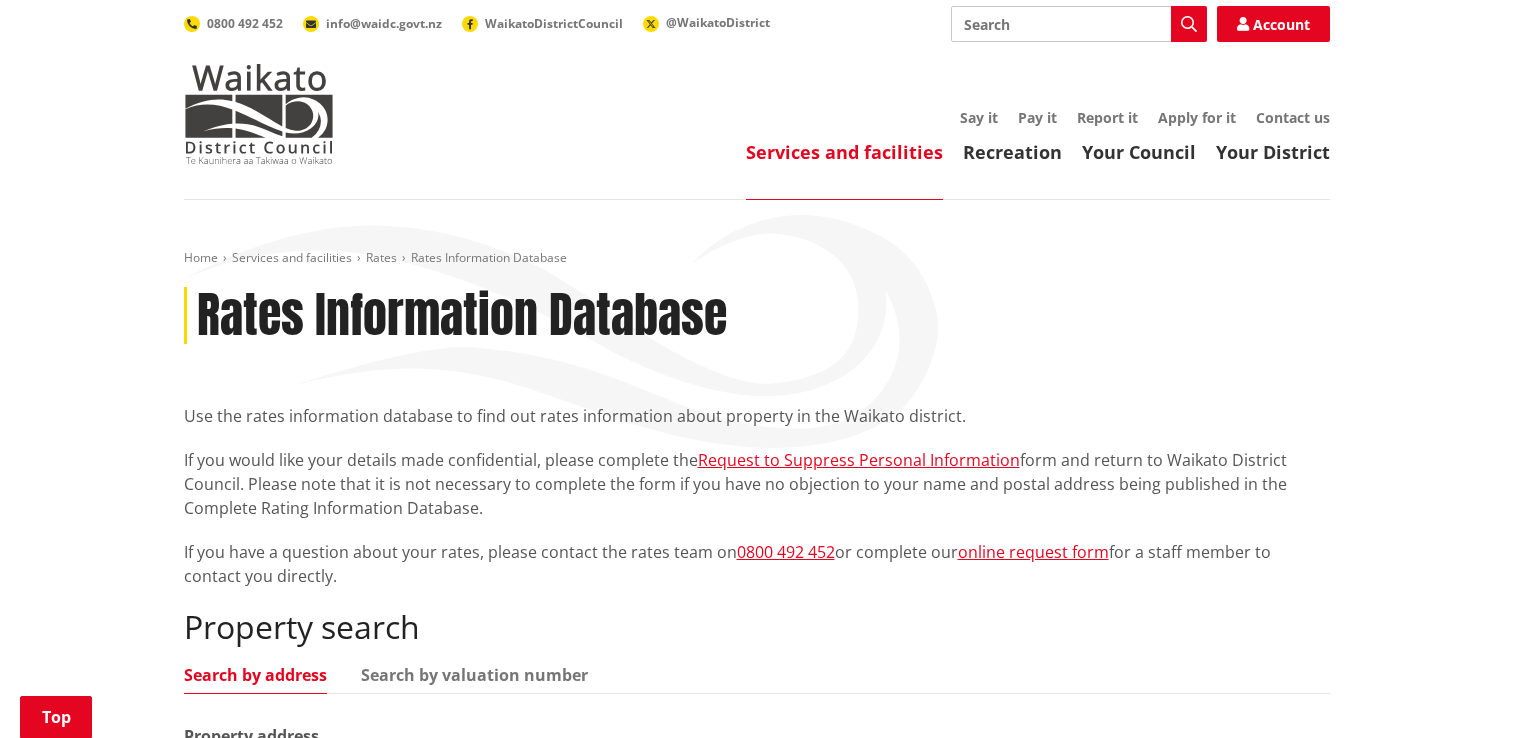 scroll, scrollTop: 240, scrollLeft: 0, axis: vertical 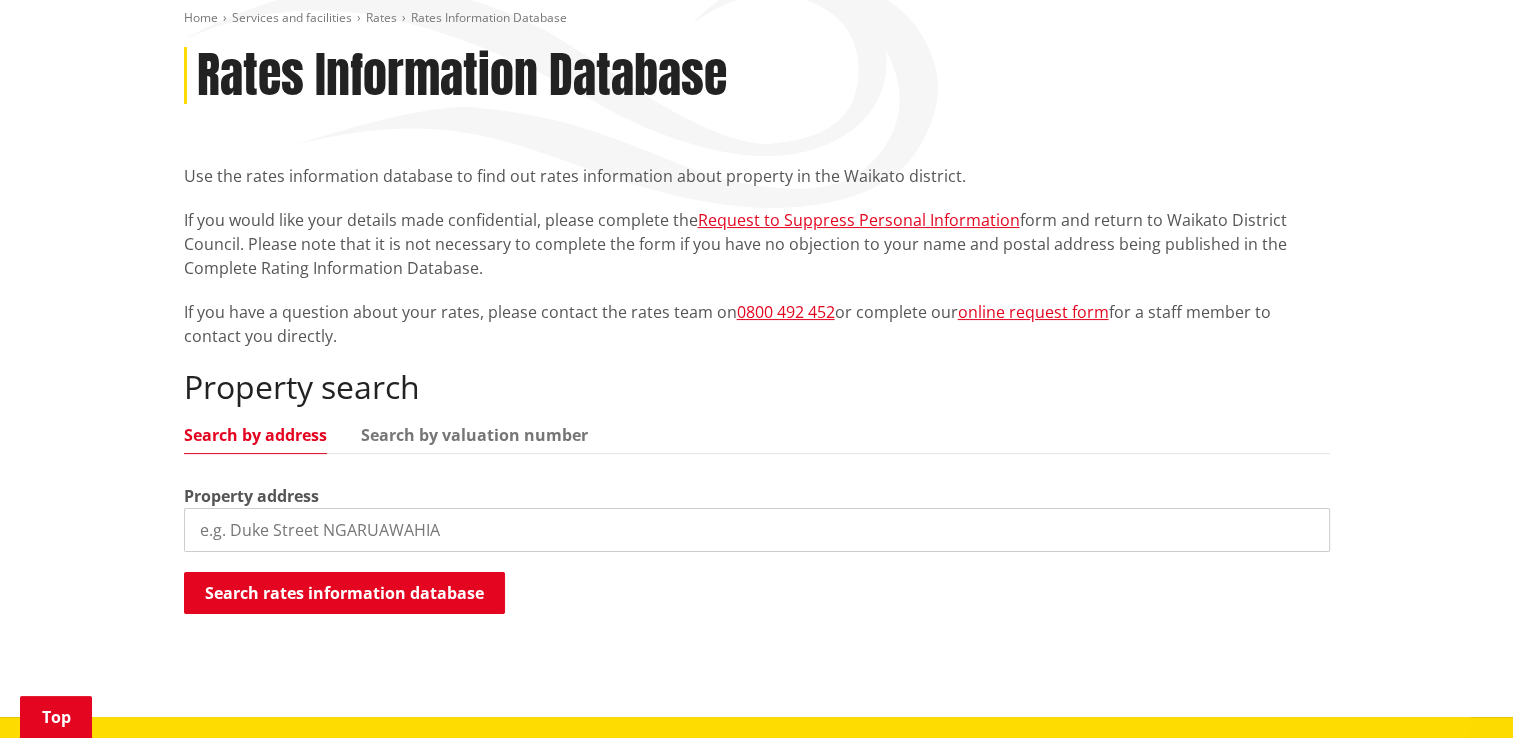 click at bounding box center (757, 530) 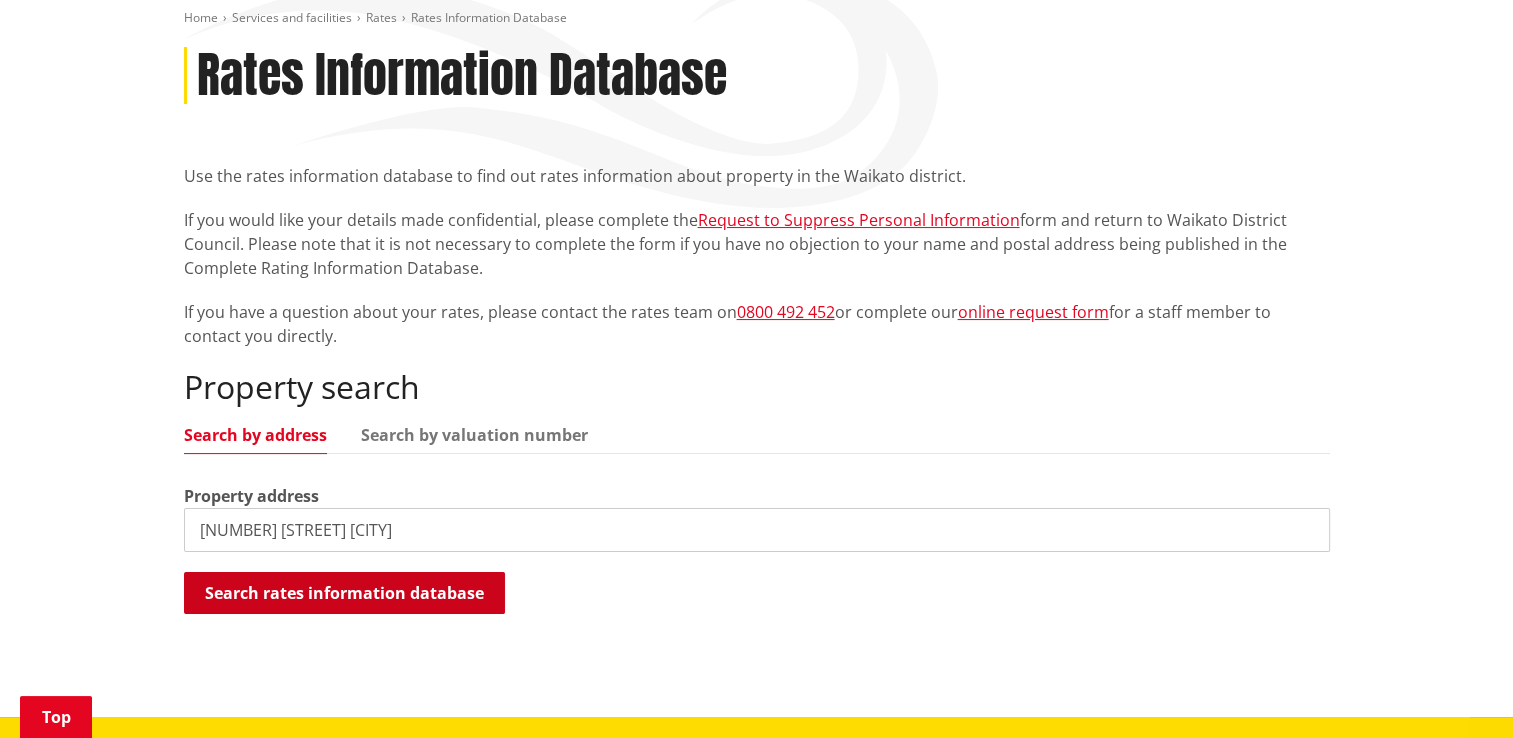 type on "7 pourewa st" 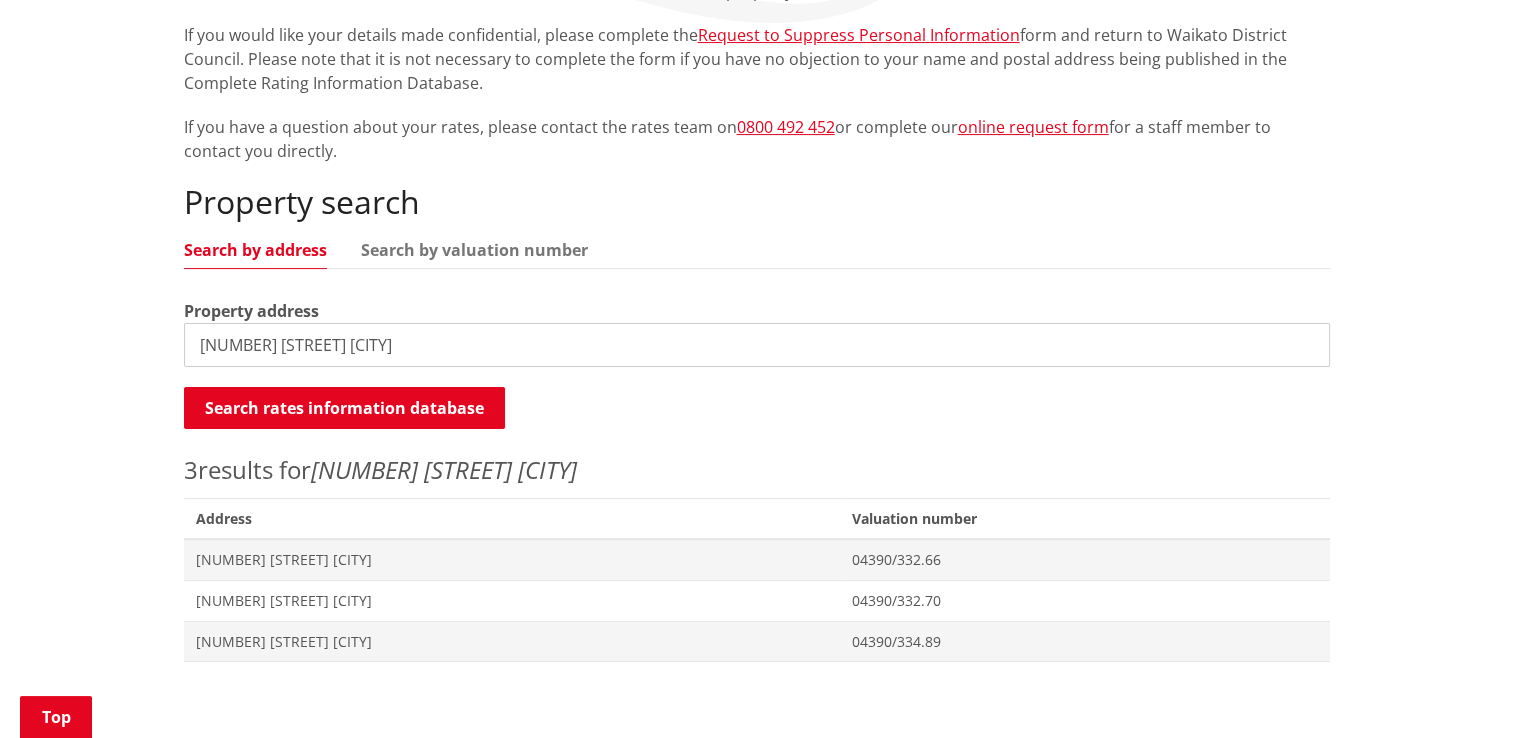 scroll, scrollTop: 440, scrollLeft: 0, axis: vertical 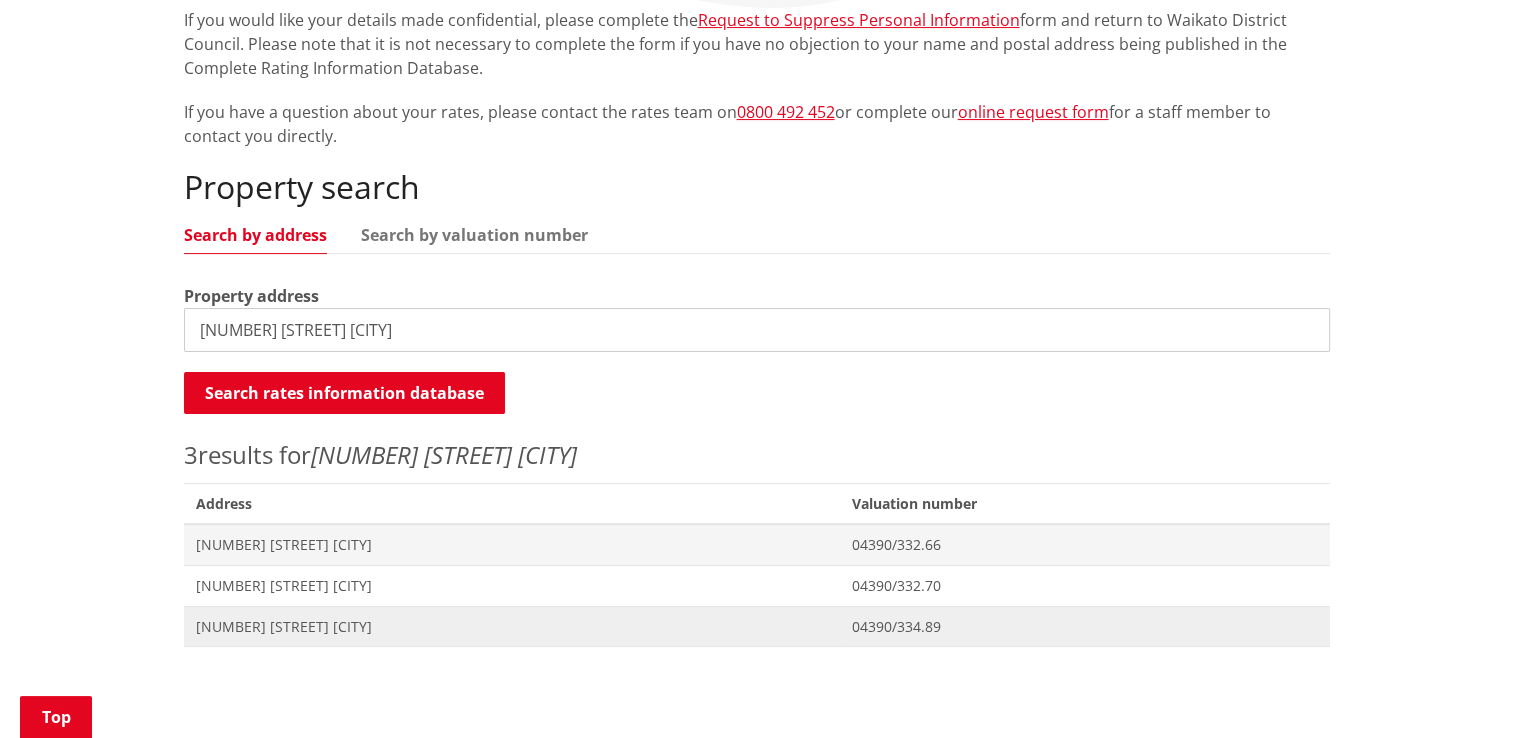 click on "[NUMBER] [STREET] [CITY]" at bounding box center (512, 627) 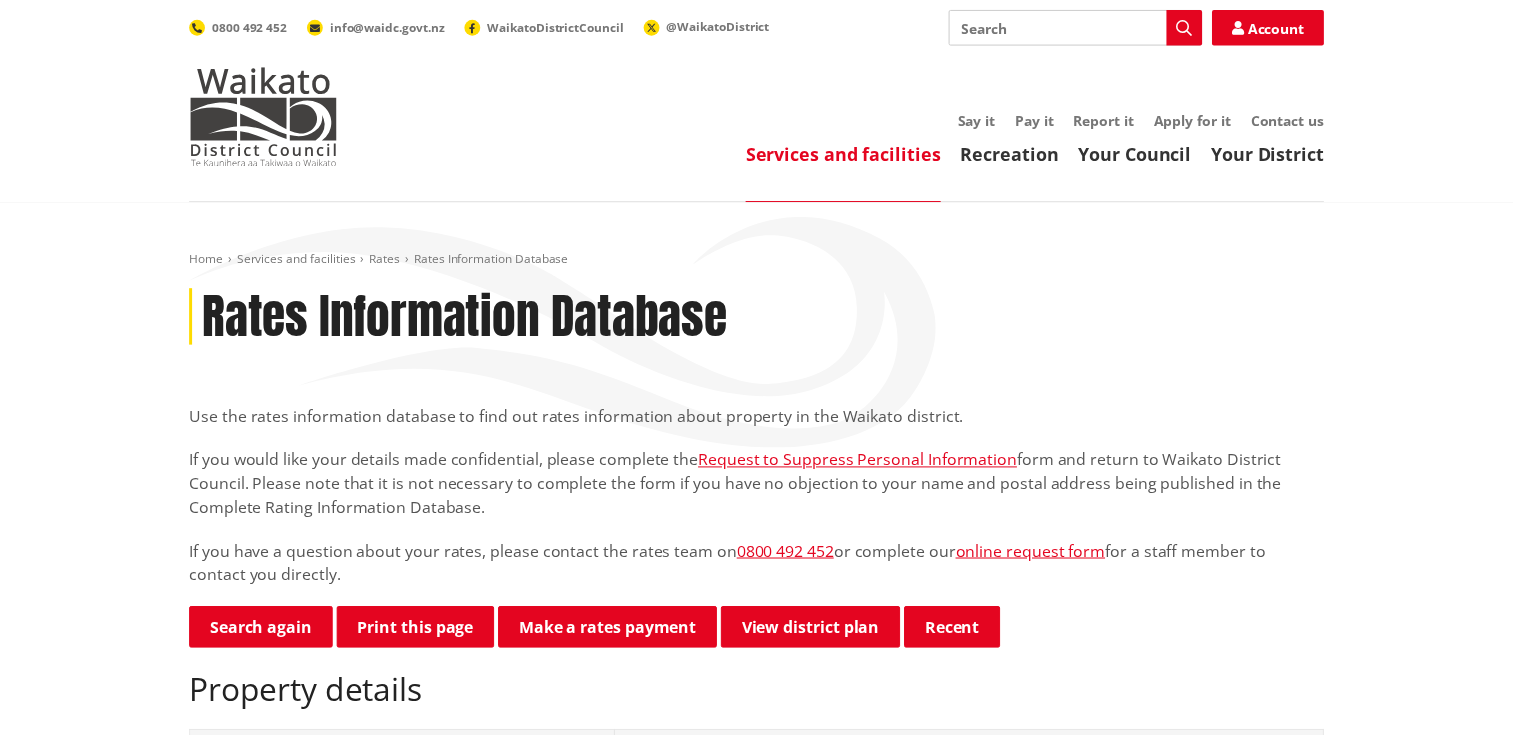 scroll, scrollTop: 0, scrollLeft: 0, axis: both 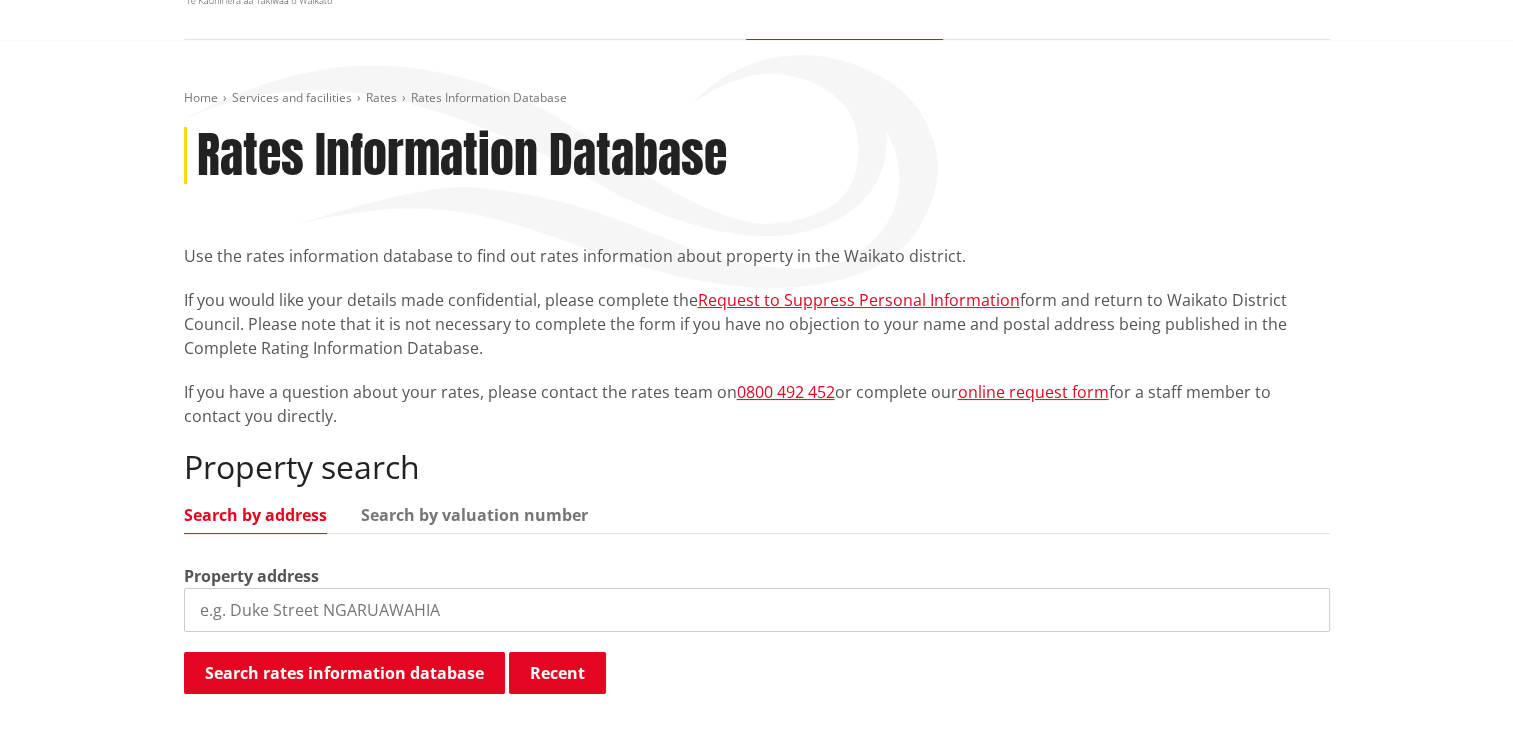 click at bounding box center (757, 610) 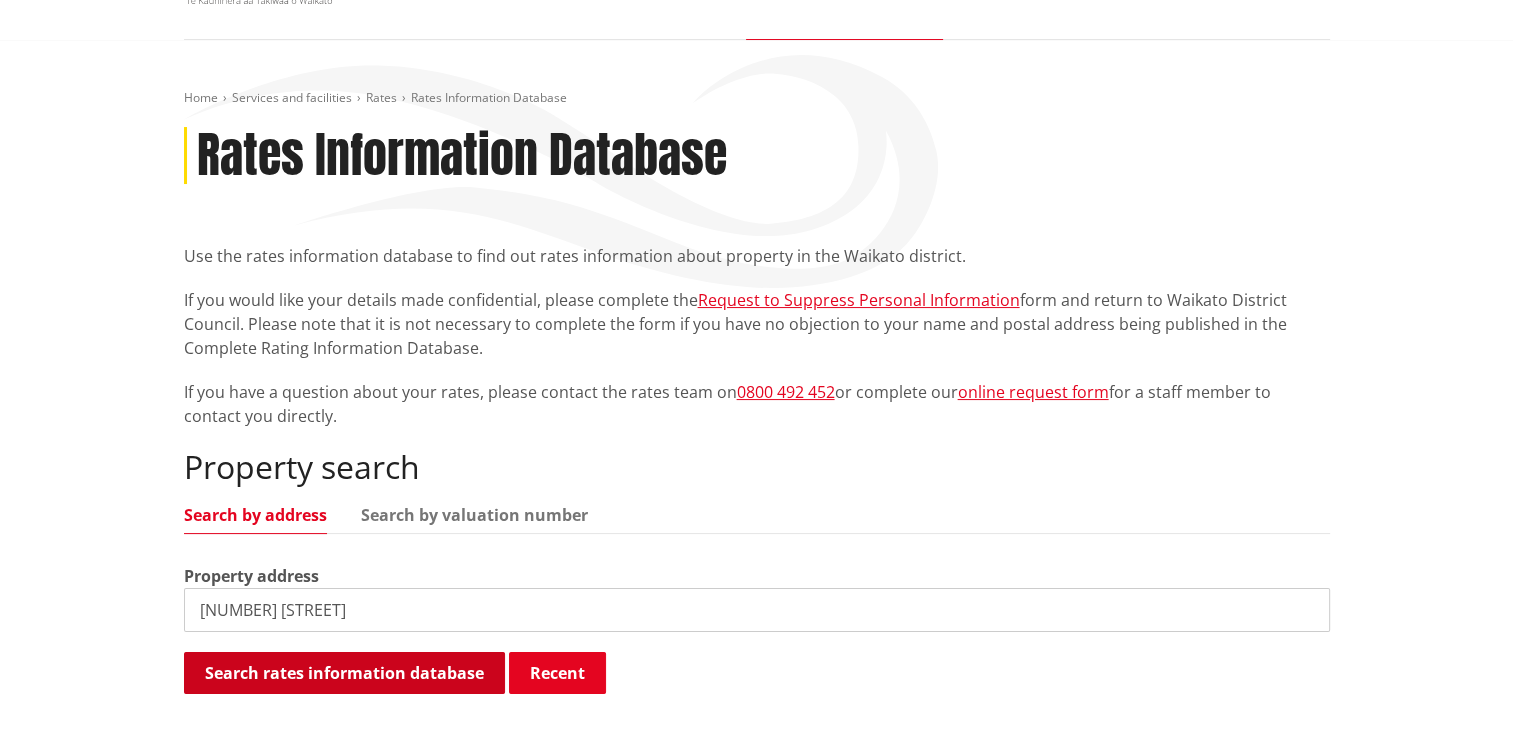 click on "Search rates information database" at bounding box center [344, 673] 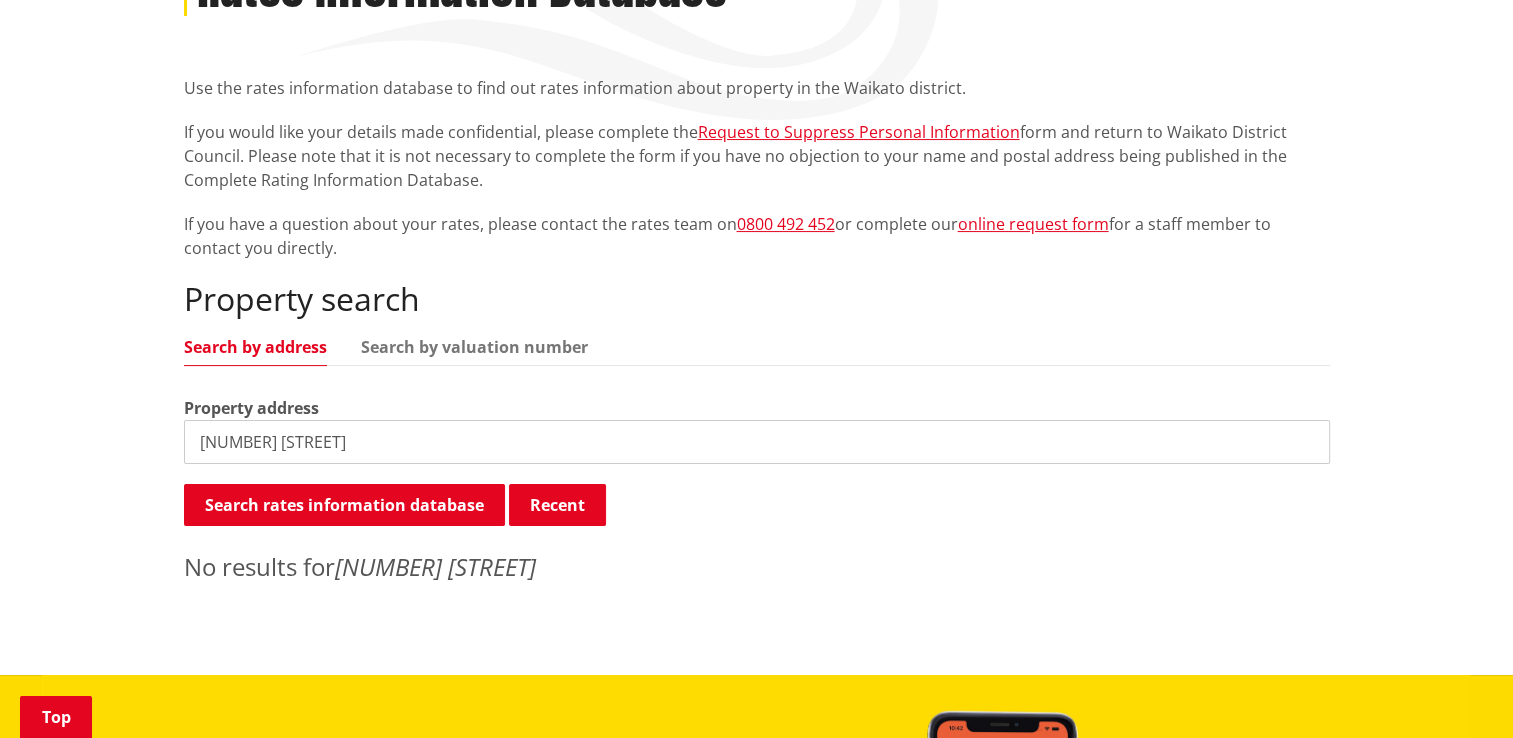 scroll, scrollTop: 332, scrollLeft: 0, axis: vertical 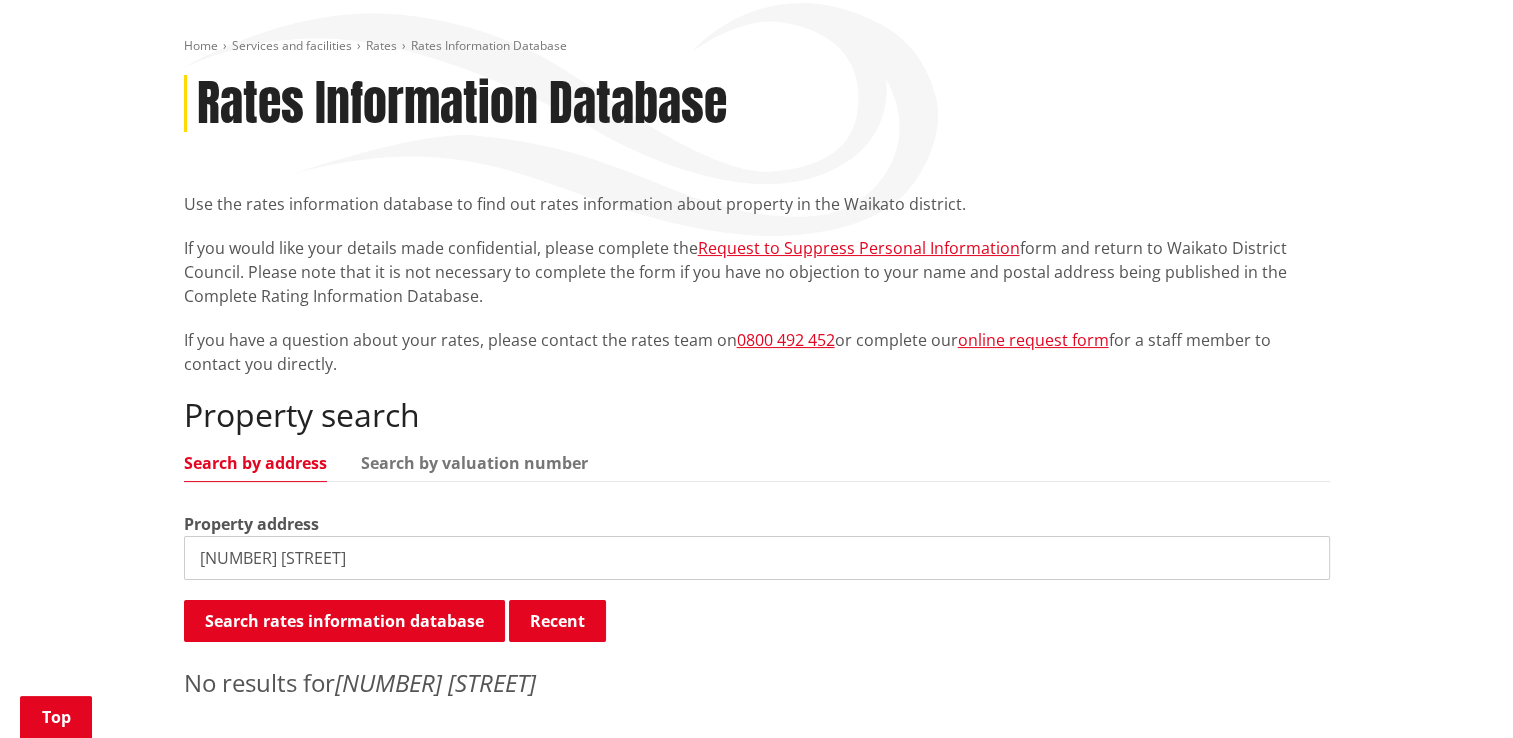 click on "17 harvest rd" at bounding box center [757, 558] 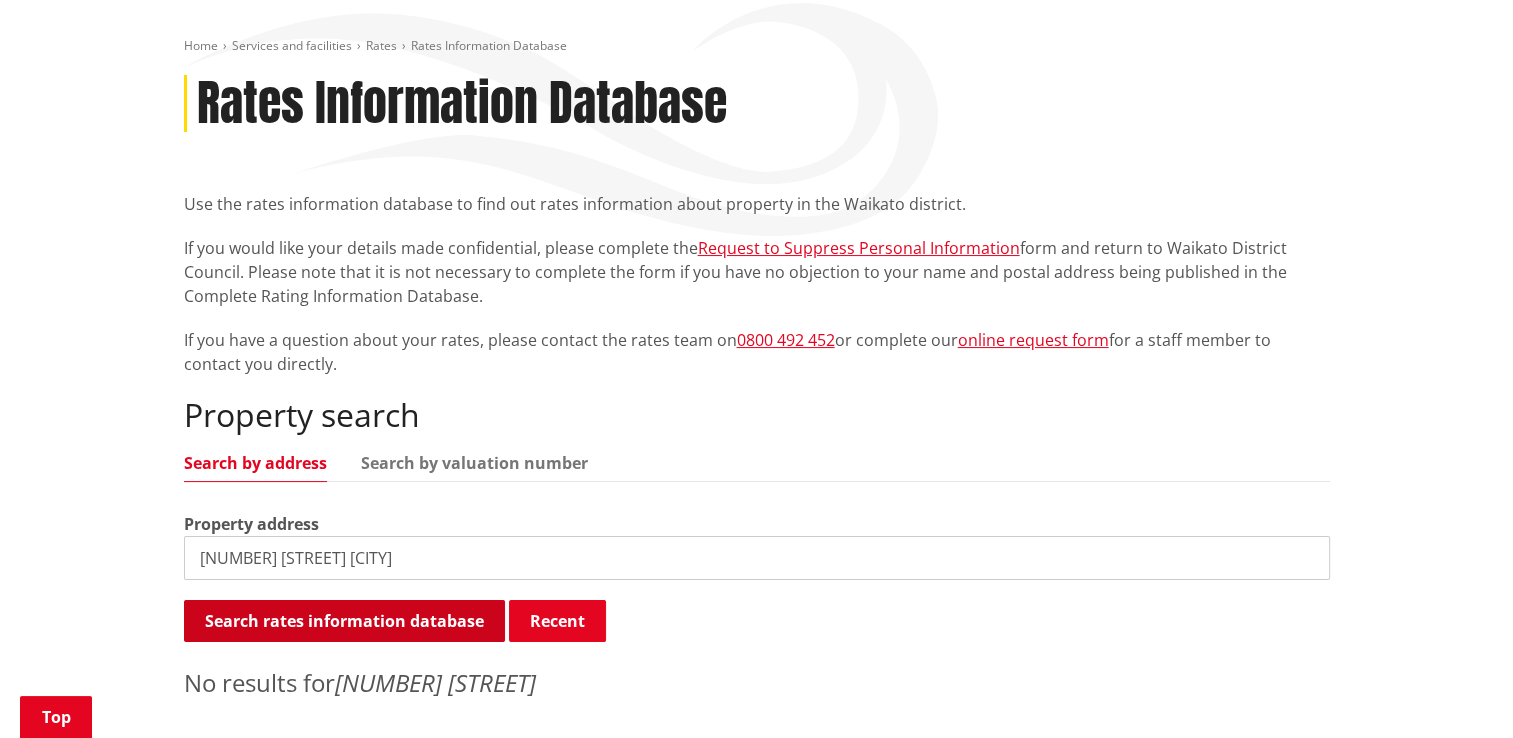 click on "Search rates information database" at bounding box center (344, 621) 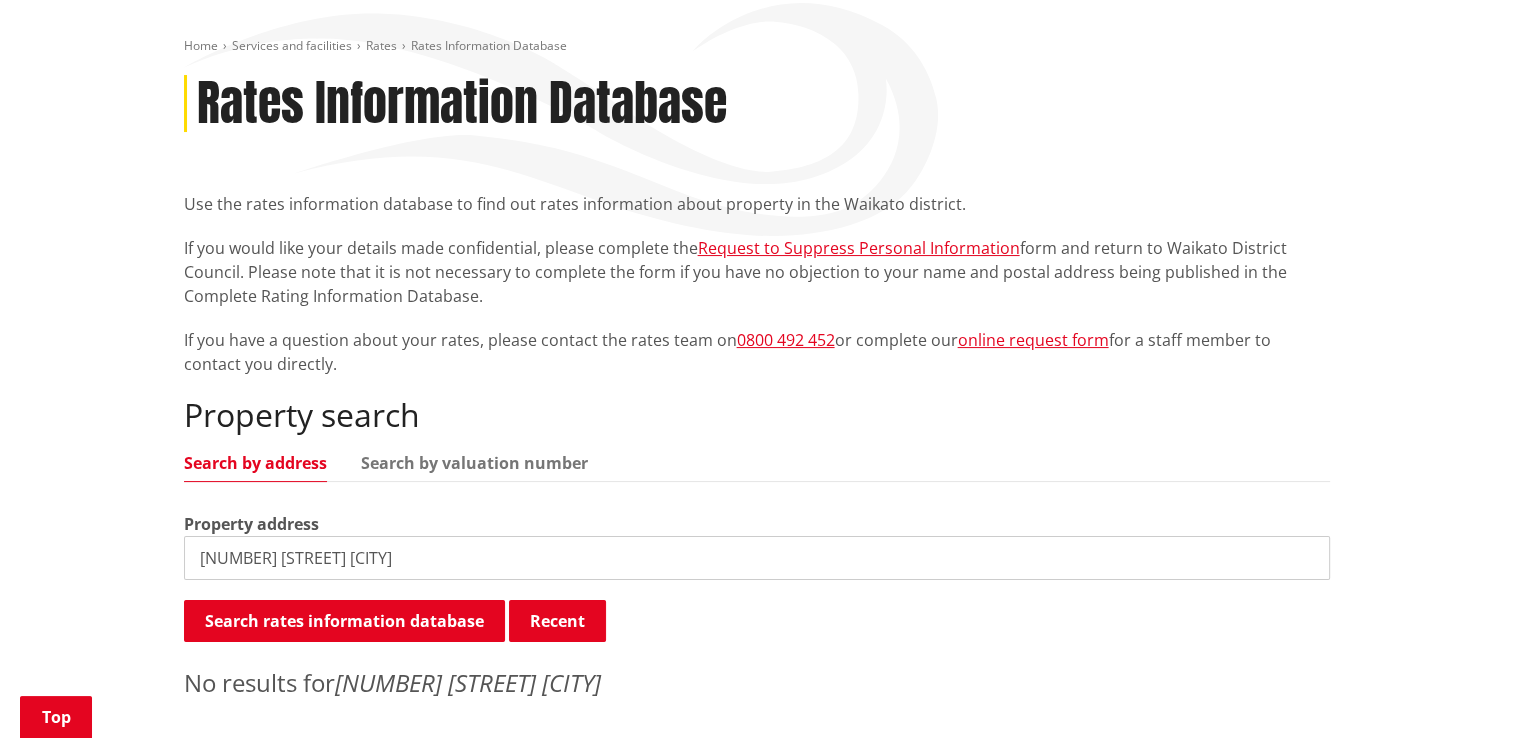 click on "17 harvest rd te kauwhata" at bounding box center [757, 558] 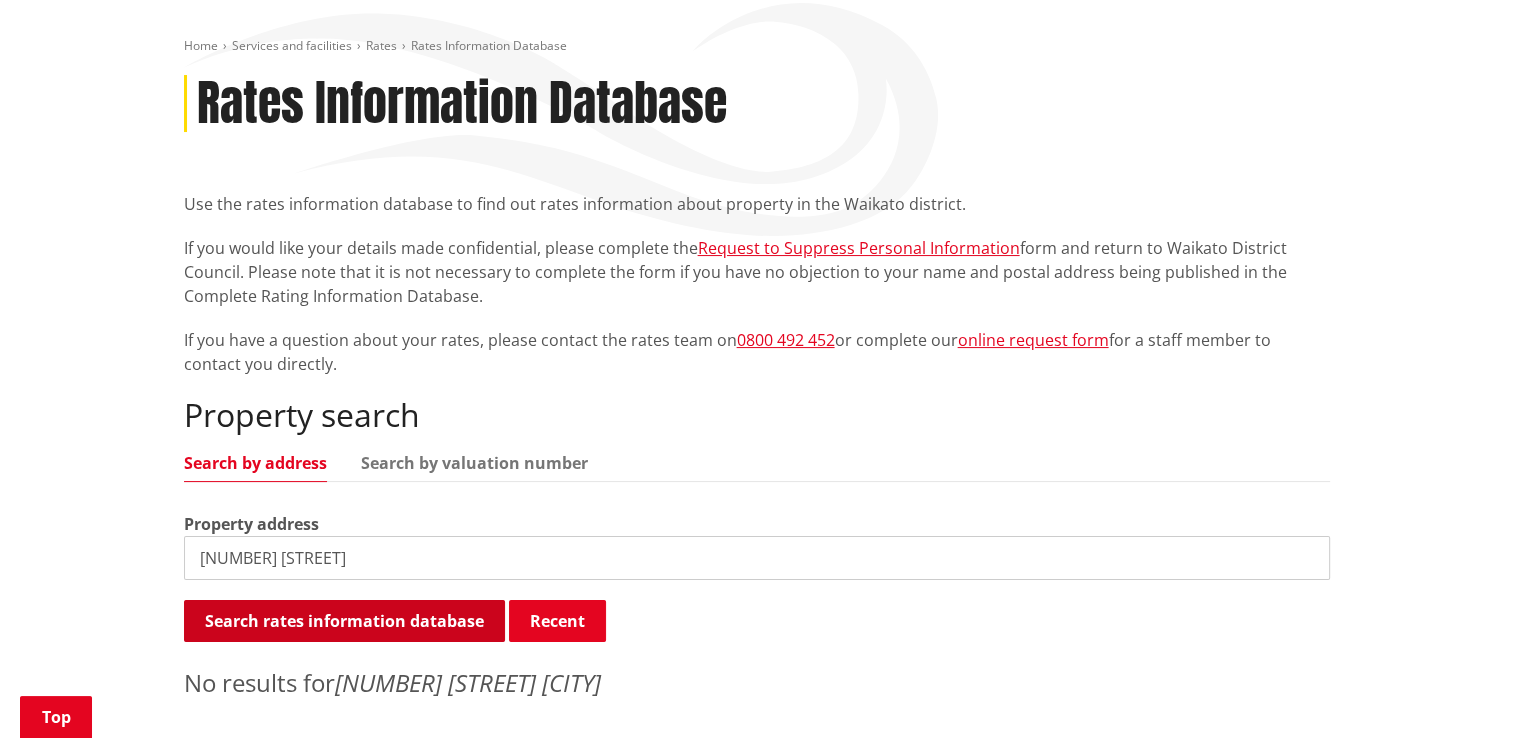 type on "17 Harvest Rd" 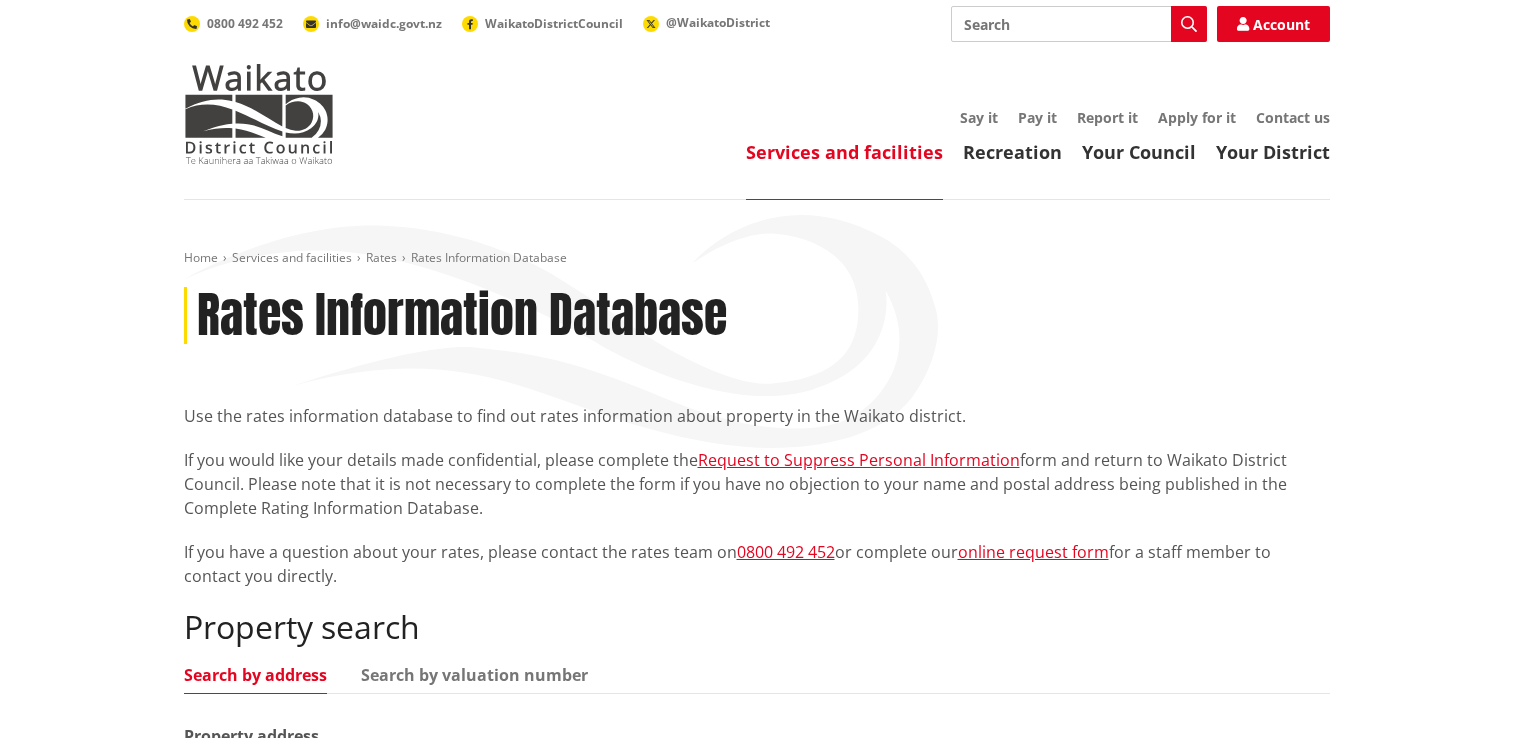 scroll, scrollTop: 440, scrollLeft: 0, axis: vertical 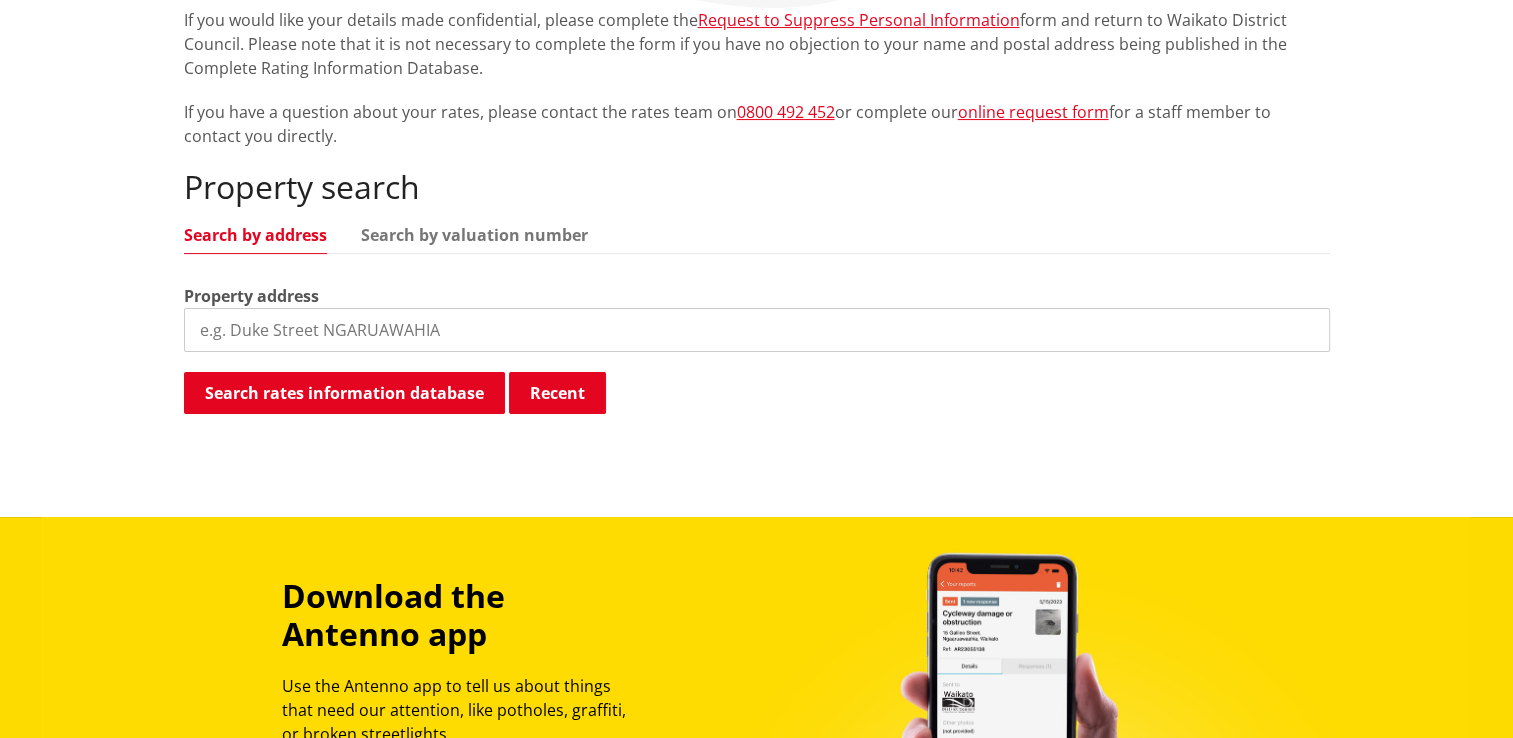 click at bounding box center [757, 330] 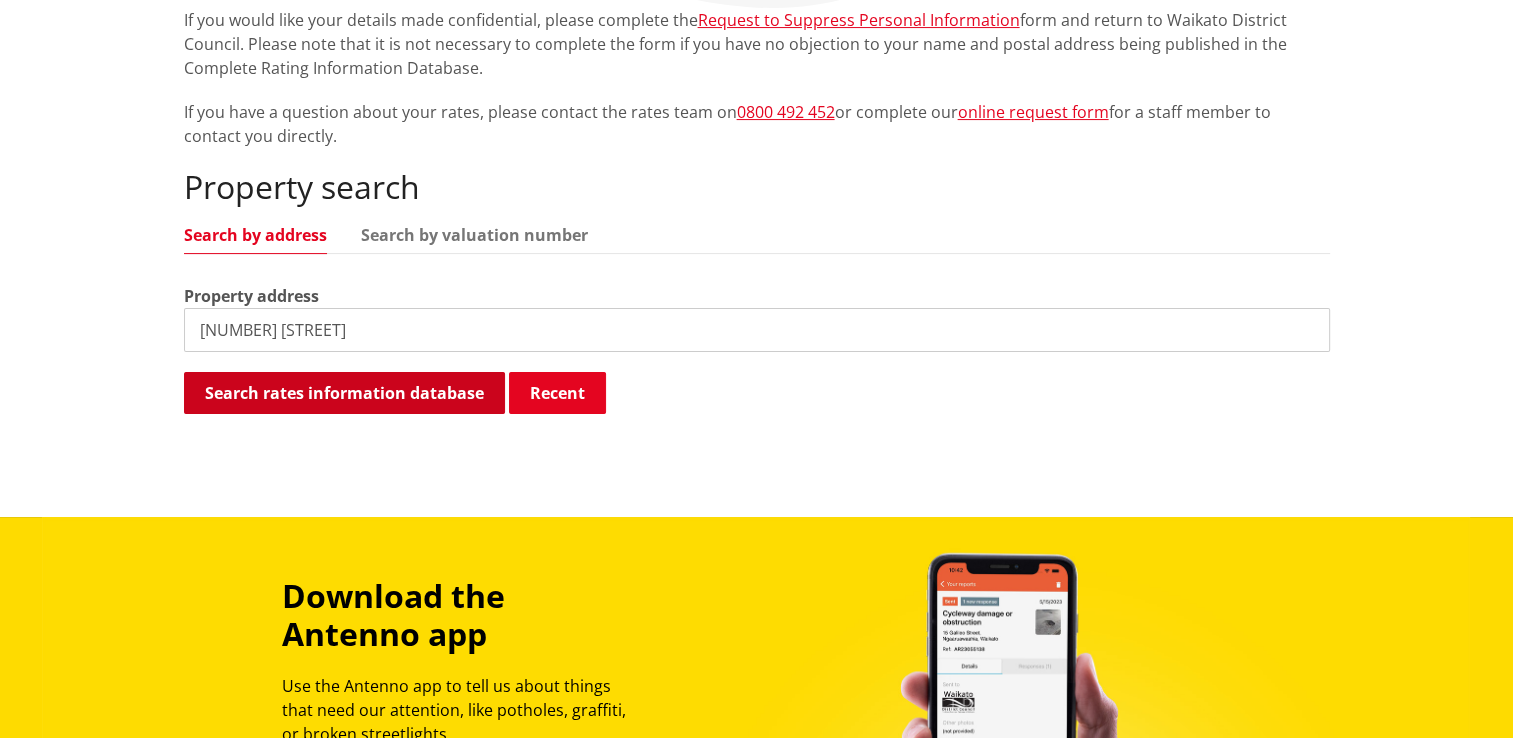 type on "17 harvest rd" 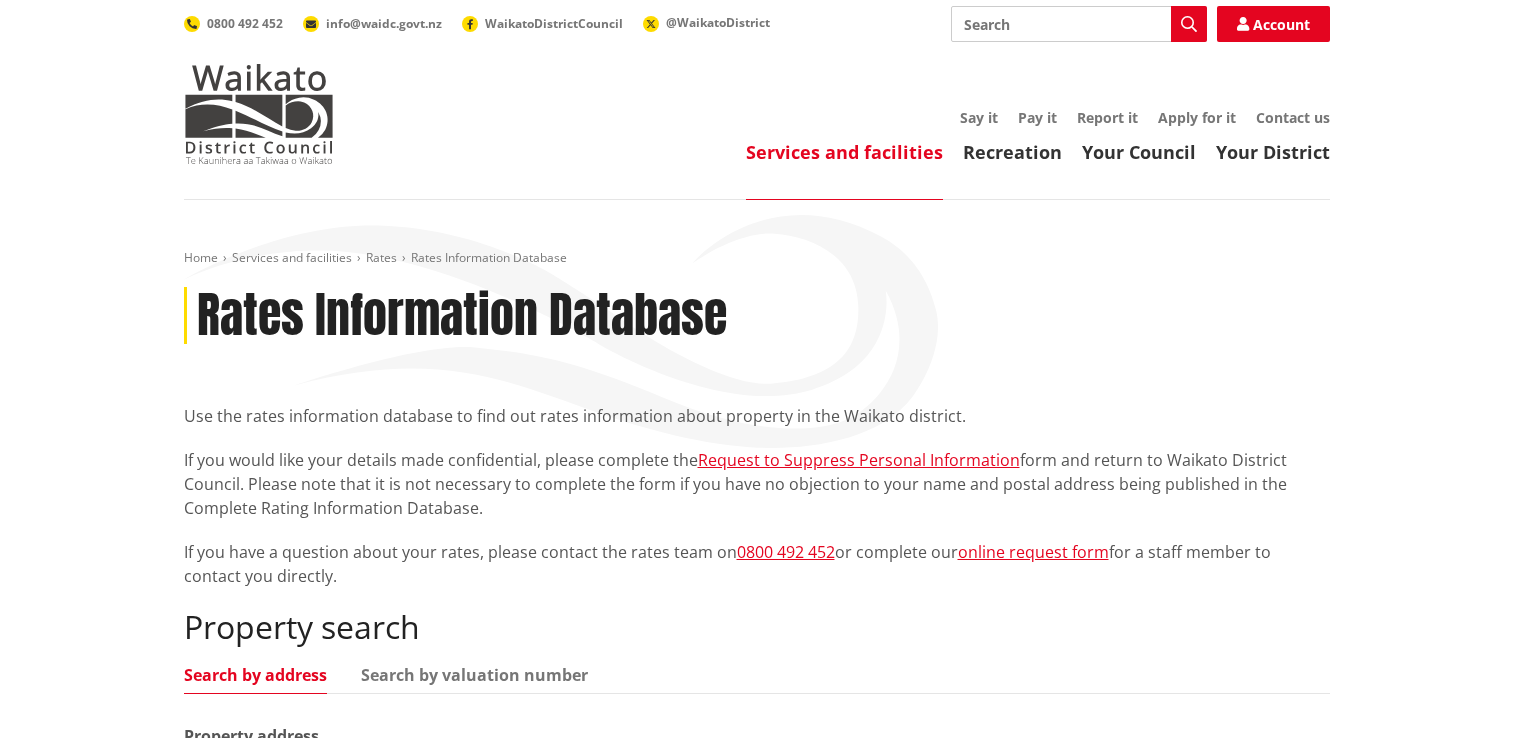 scroll, scrollTop: 0, scrollLeft: 0, axis: both 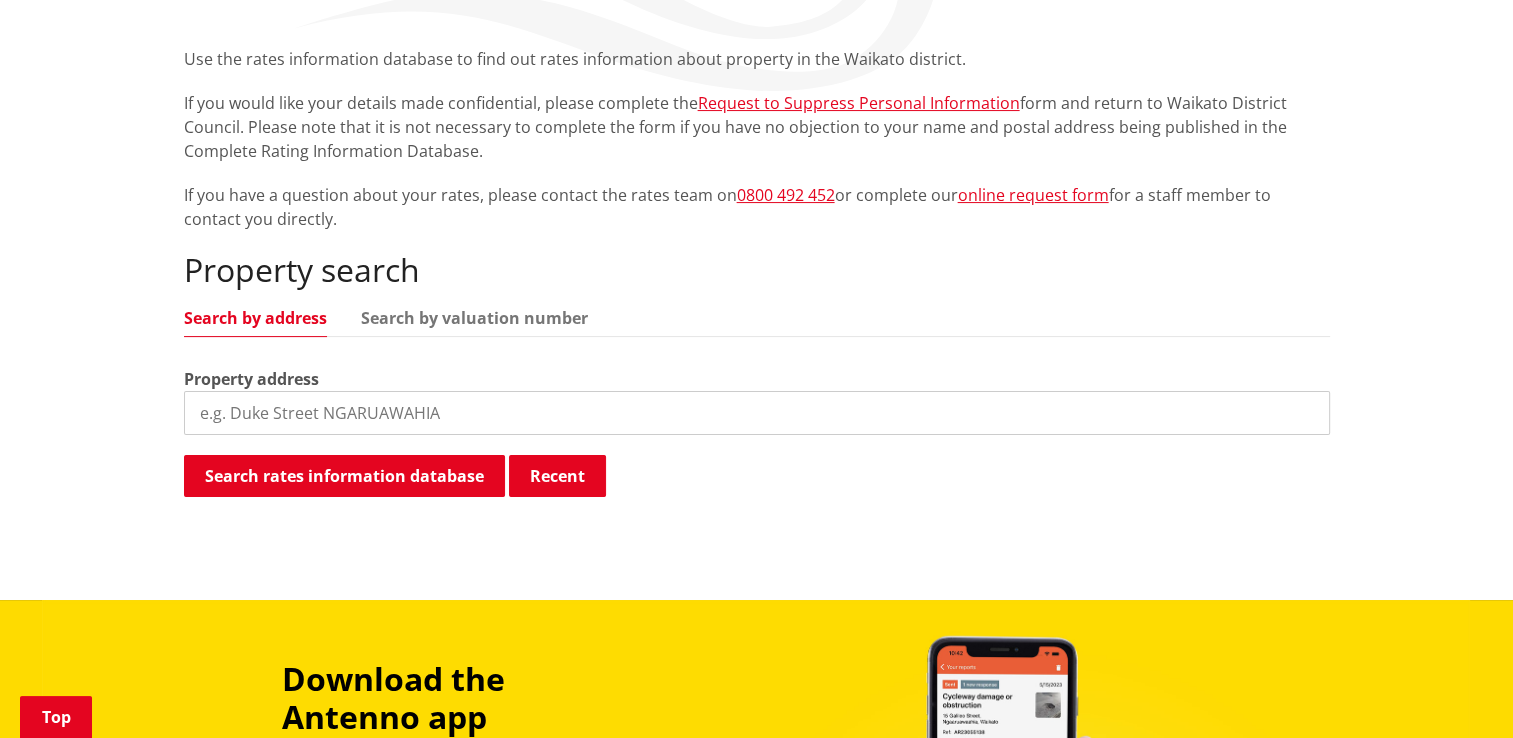 click at bounding box center (757, 413) 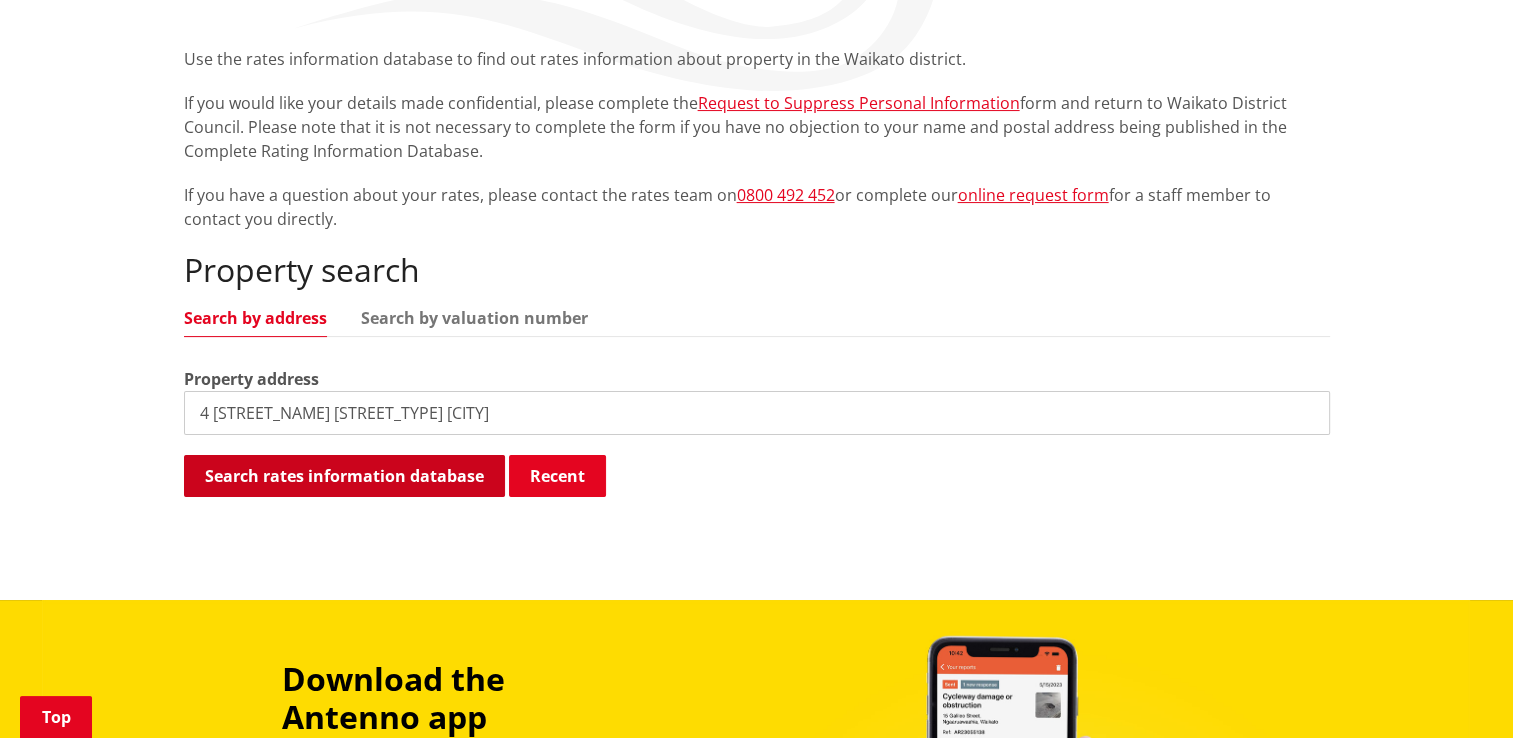 type on "4 [STREET_NAME] [STREET_TYPE] [CITY]" 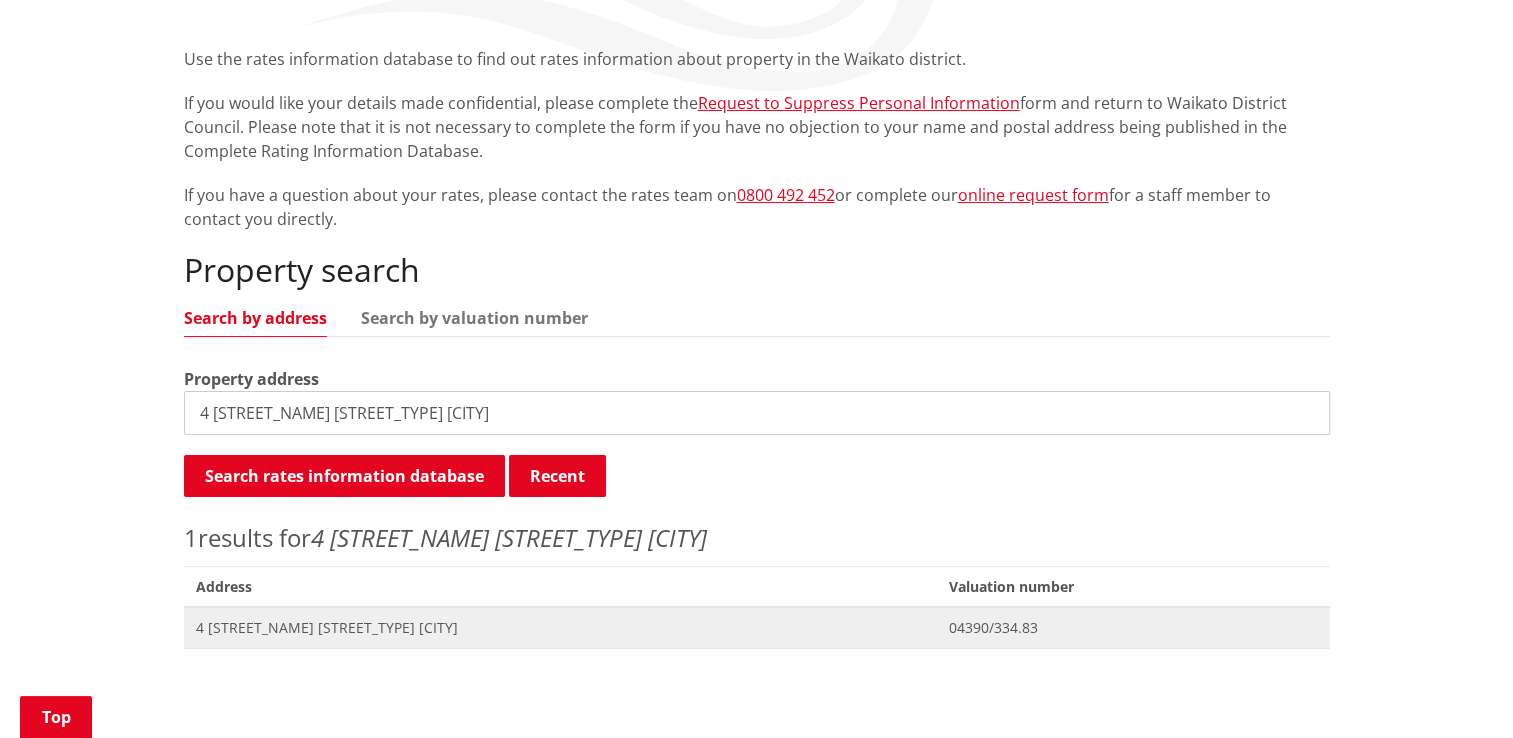 click on "Address
4 [STREET_NAME] [STREET_TYPE] [CITY]" at bounding box center (560, 627) 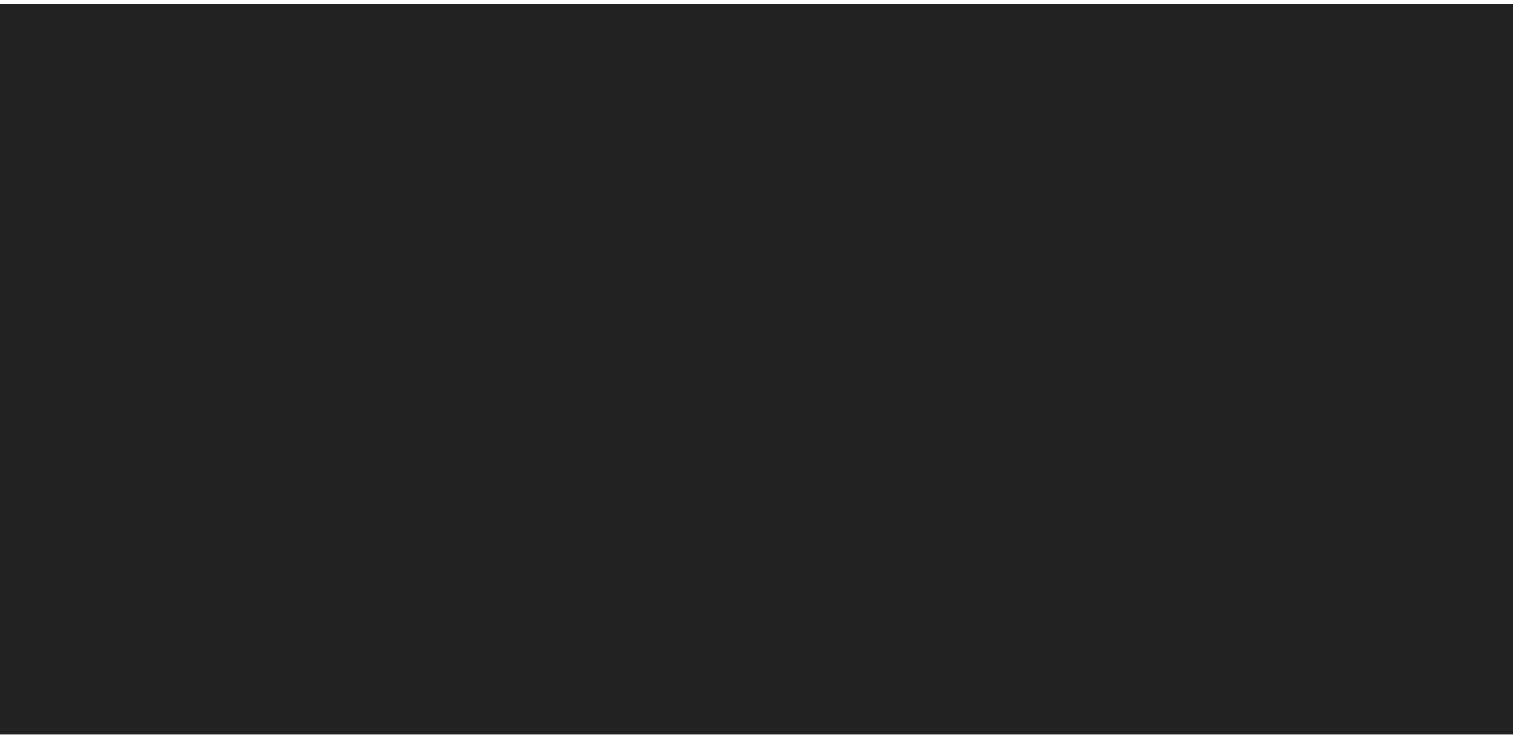 scroll, scrollTop: 0, scrollLeft: 0, axis: both 